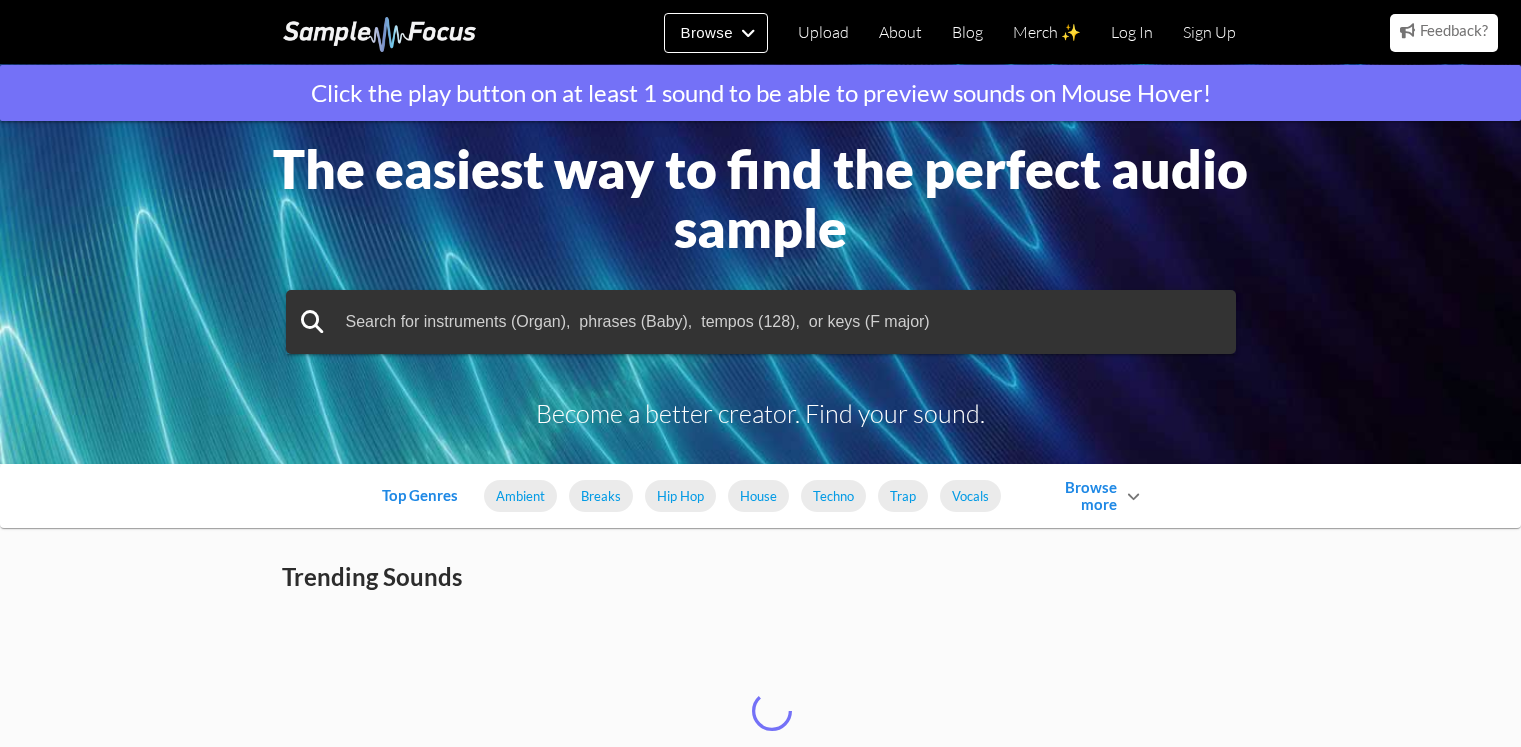 scroll, scrollTop: 0, scrollLeft: 0, axis: both 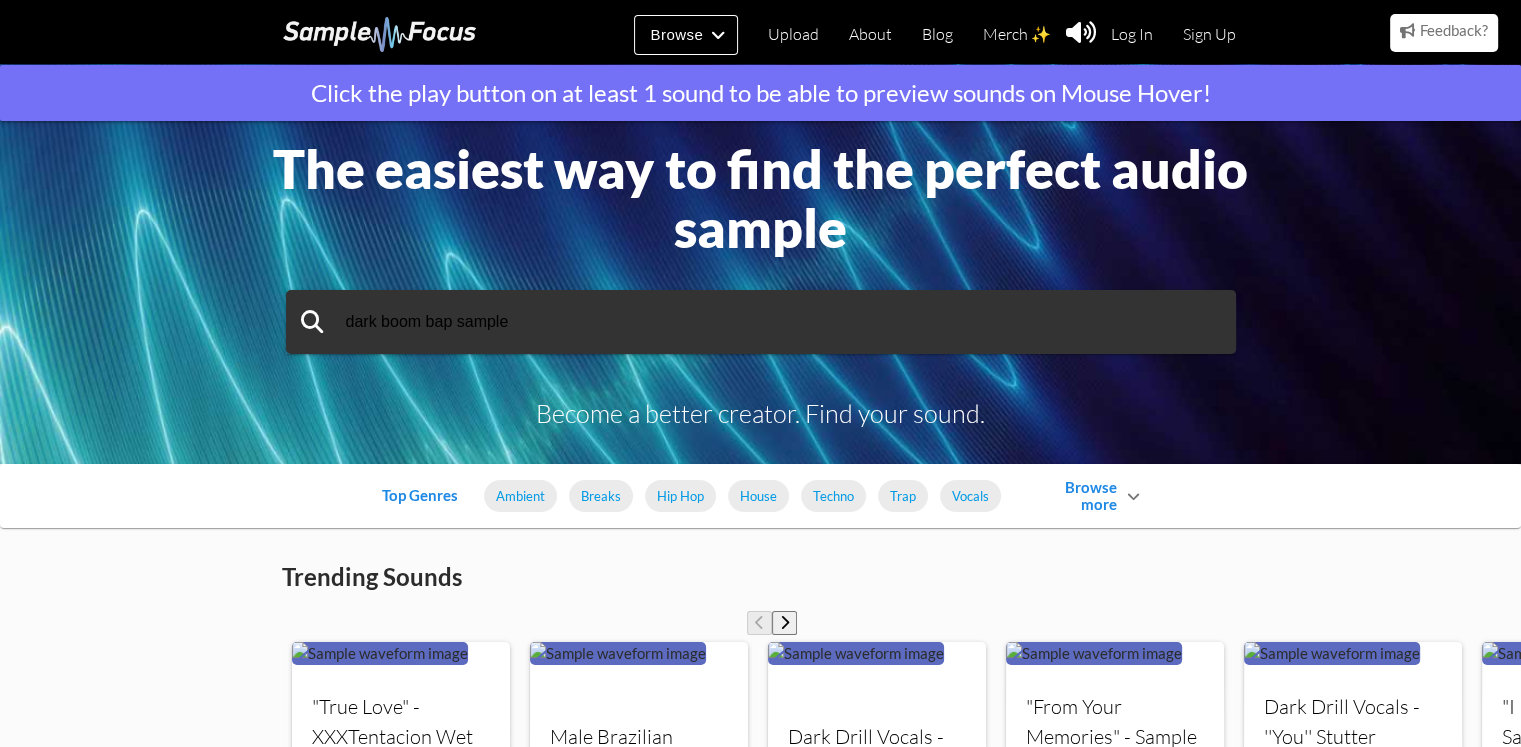 type on "dark boom bap sample" 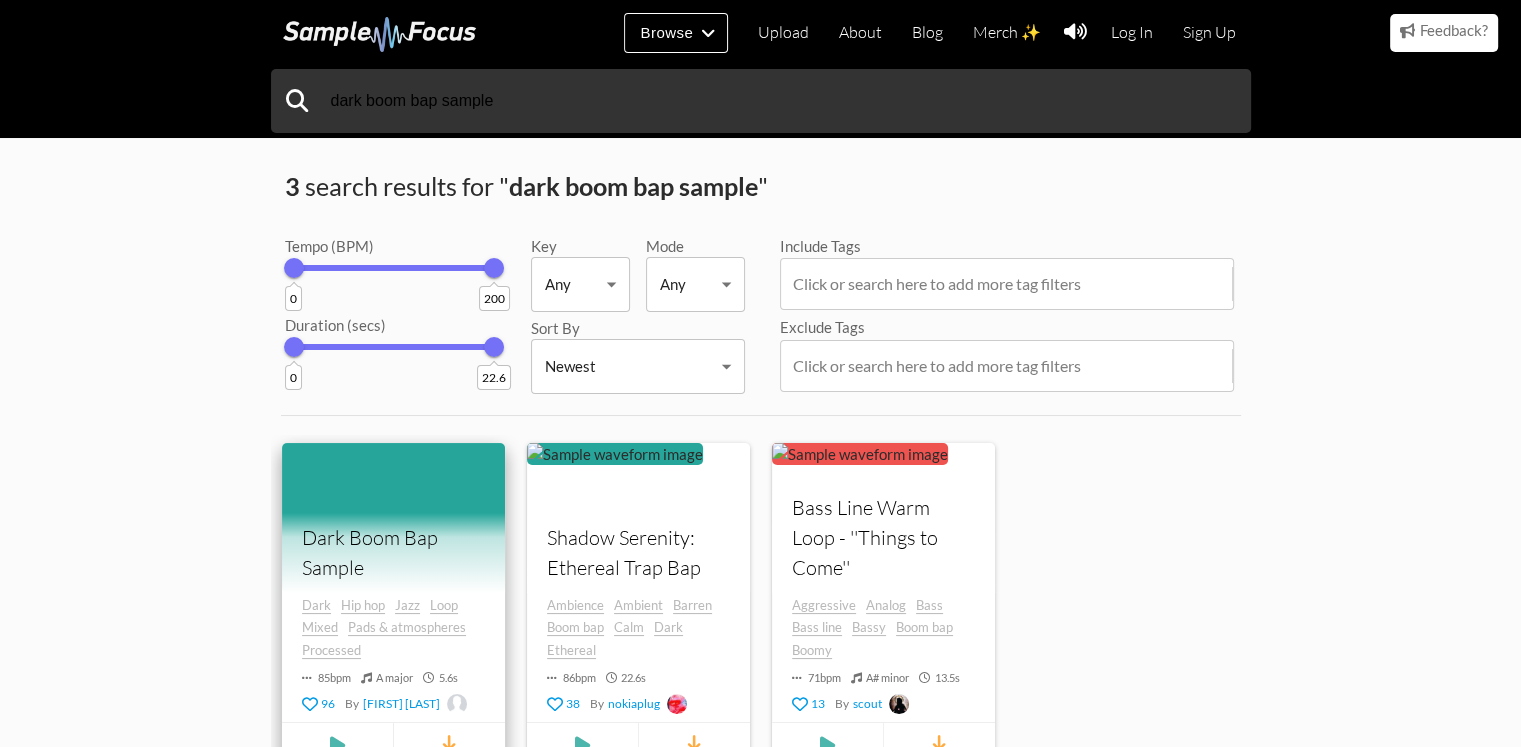 scroll, scrollTop: 100, scrollLeft: 0, axis: vertical 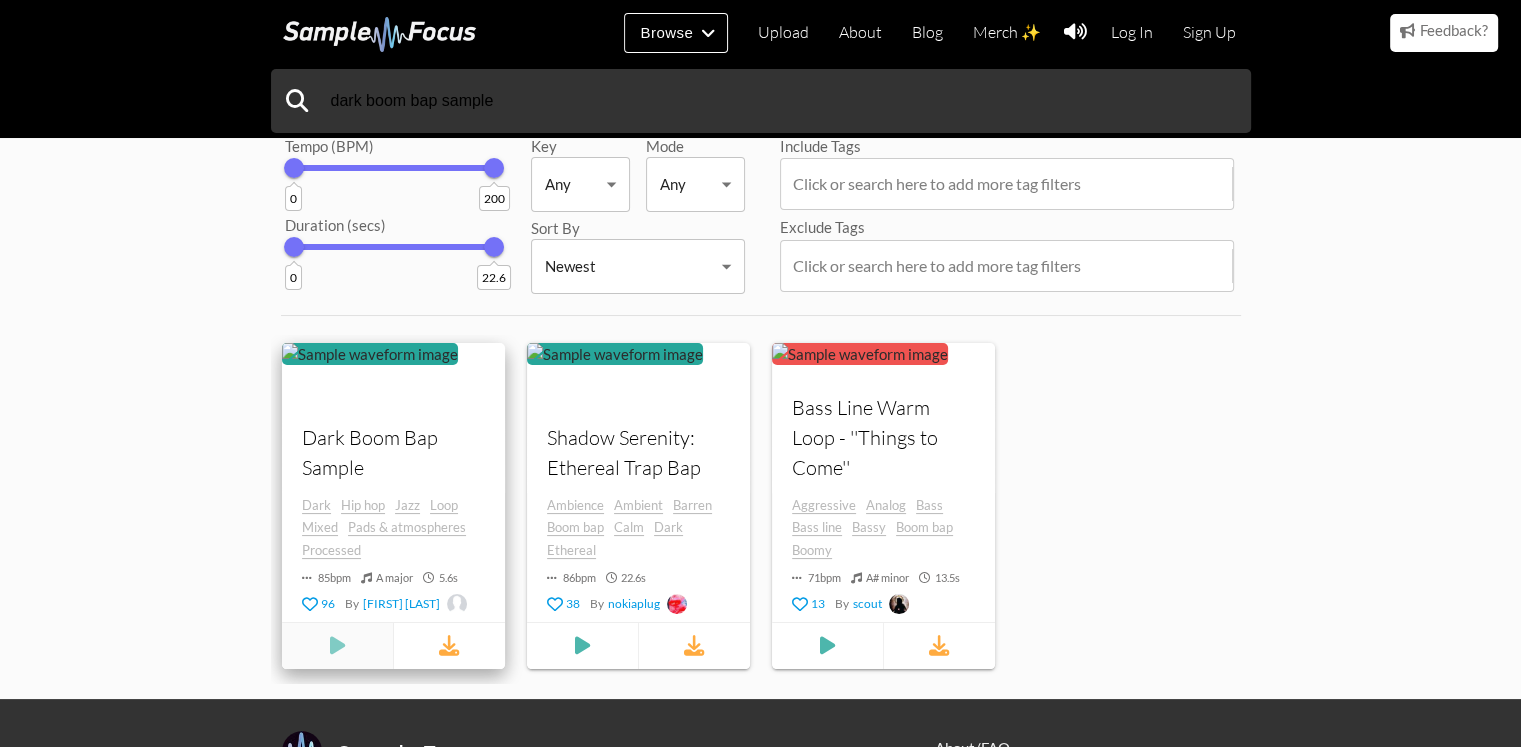 click at bounding box center [336, 645] 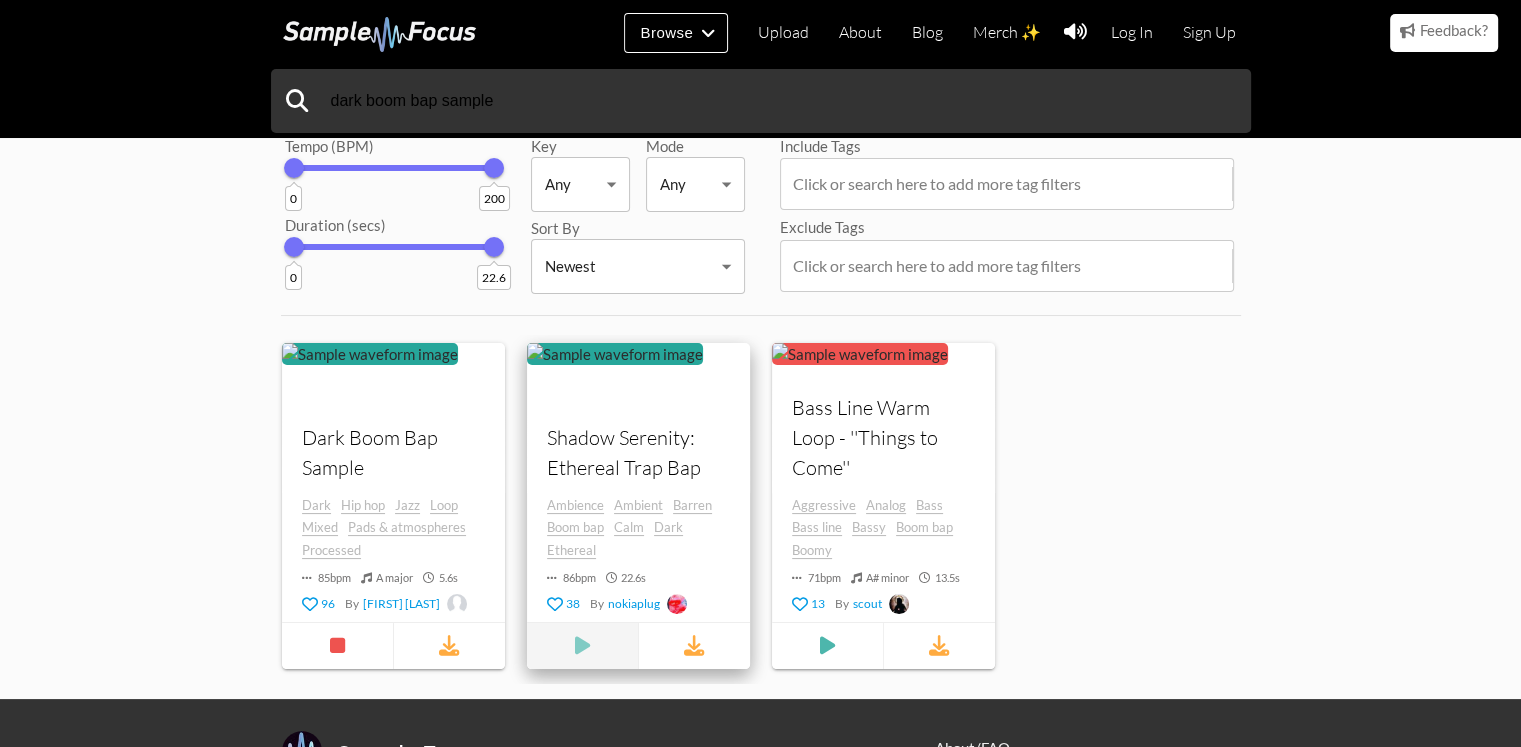 click at bounding box center [581, 645] 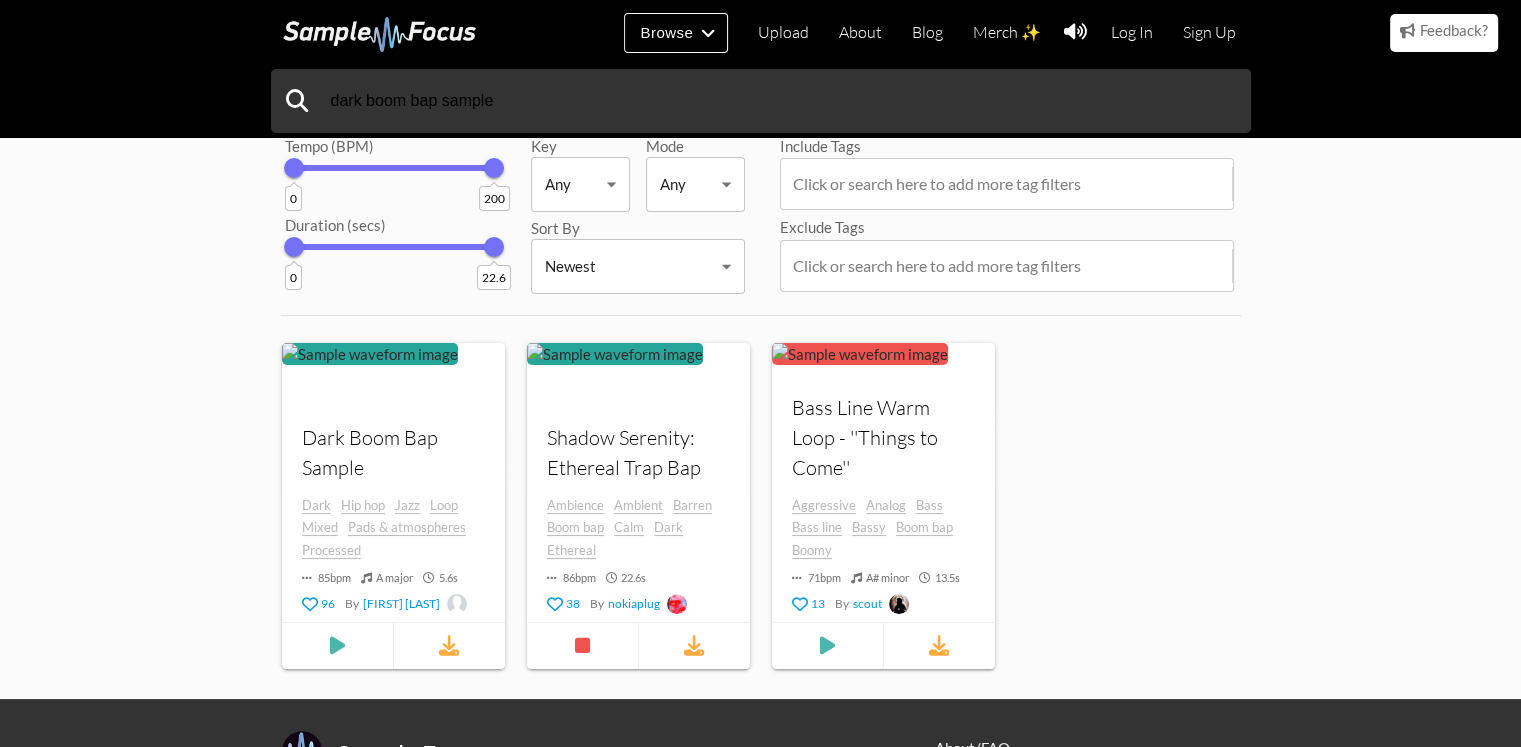 scroll, scrollTop: 200, scrollLeft: 0, axis: vertical 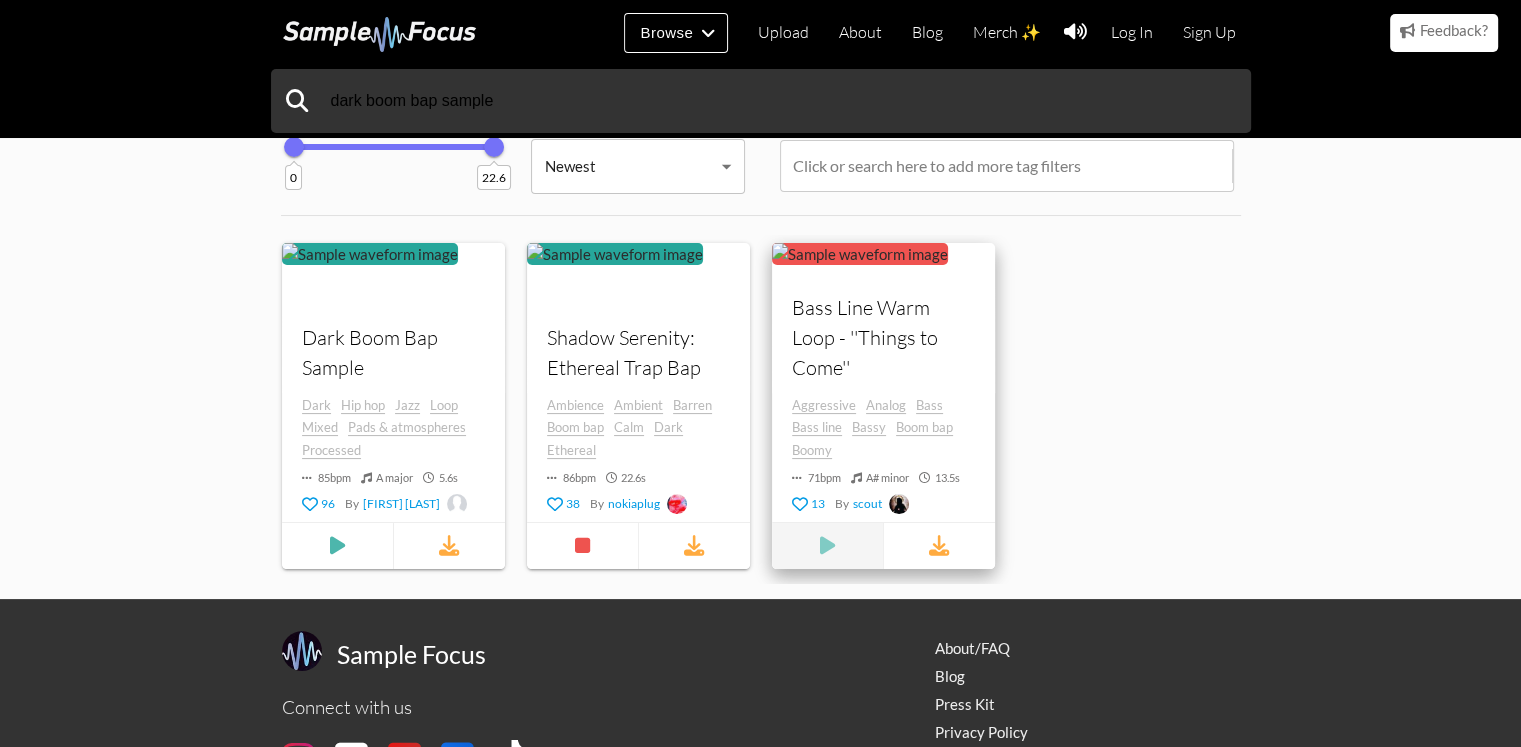 click at bounding box center (337, 545) 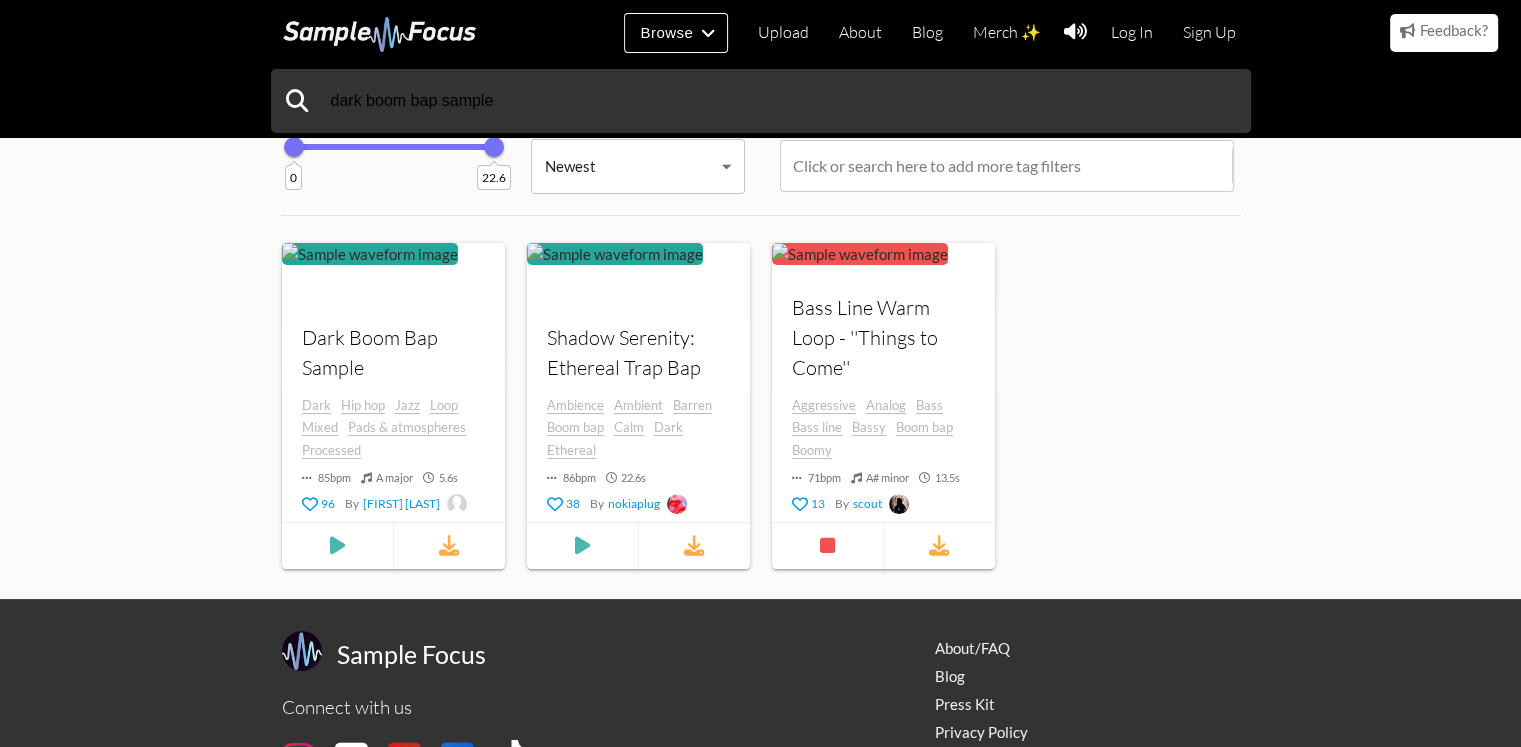 scroll, scrollTop: 0, scrollLeft: 0, axis: both 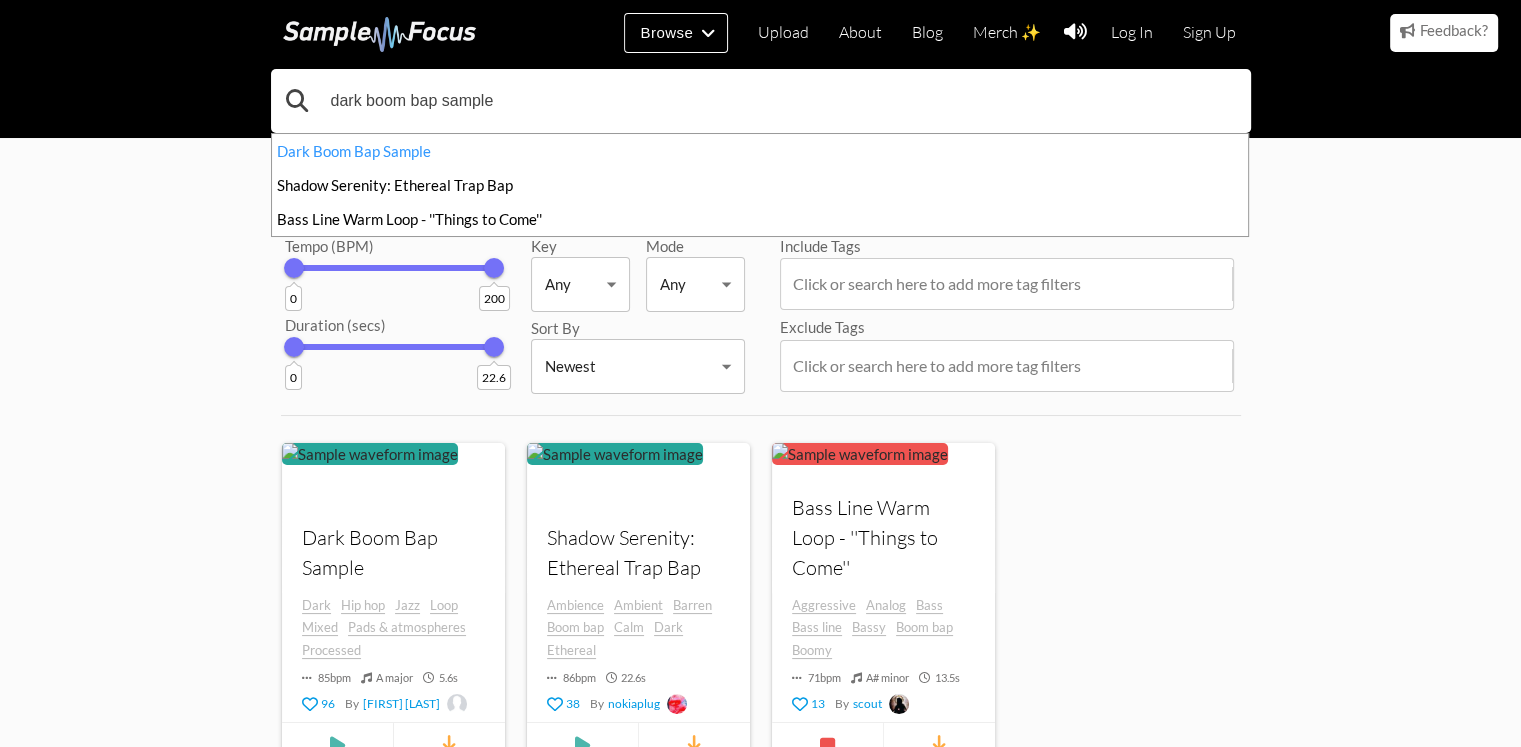 drag, startPoint x: 362, startPoint y: 102, endPoint x: 272, endPoint y: 113, distance: 90.66973 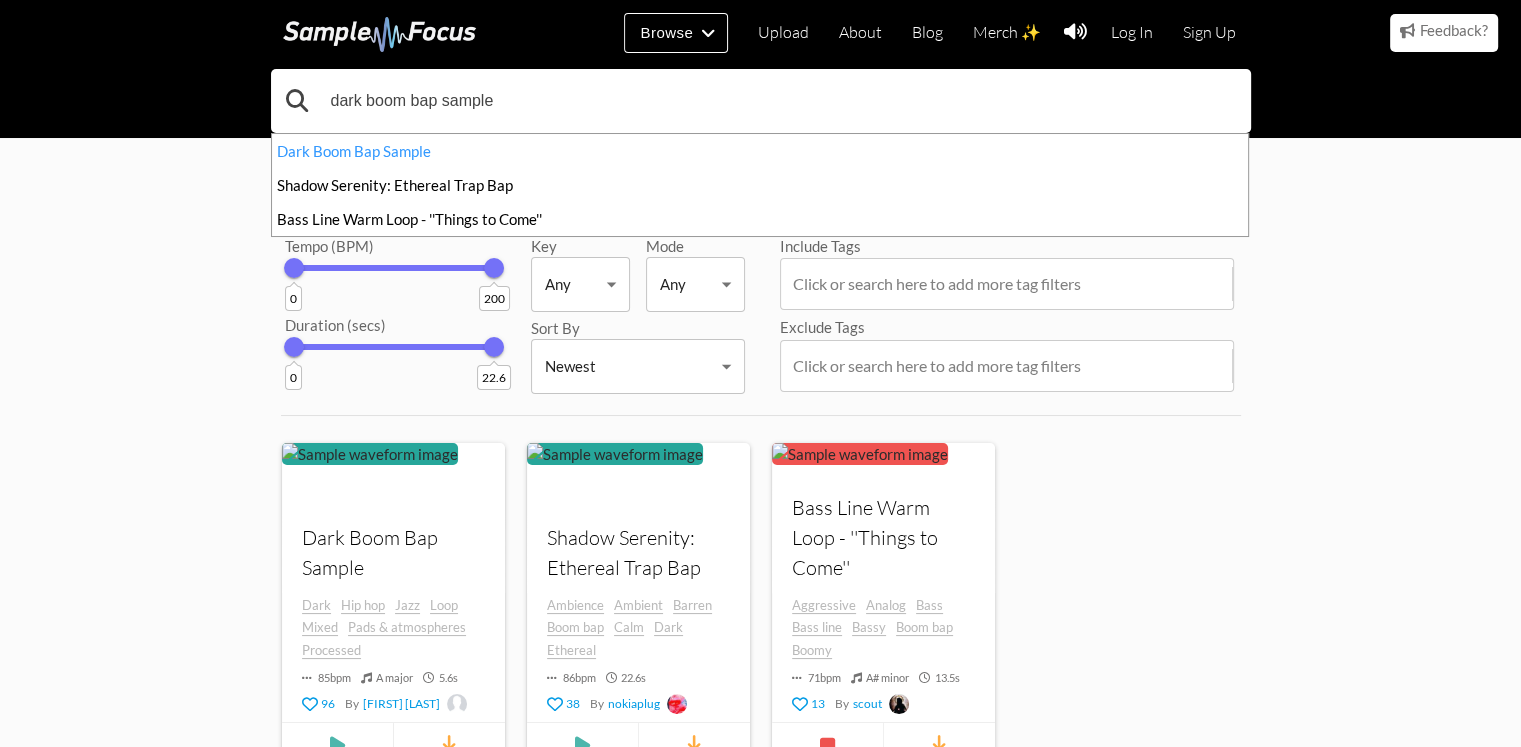 click on "dark boom bap sample" at bounding box center (761, 101) 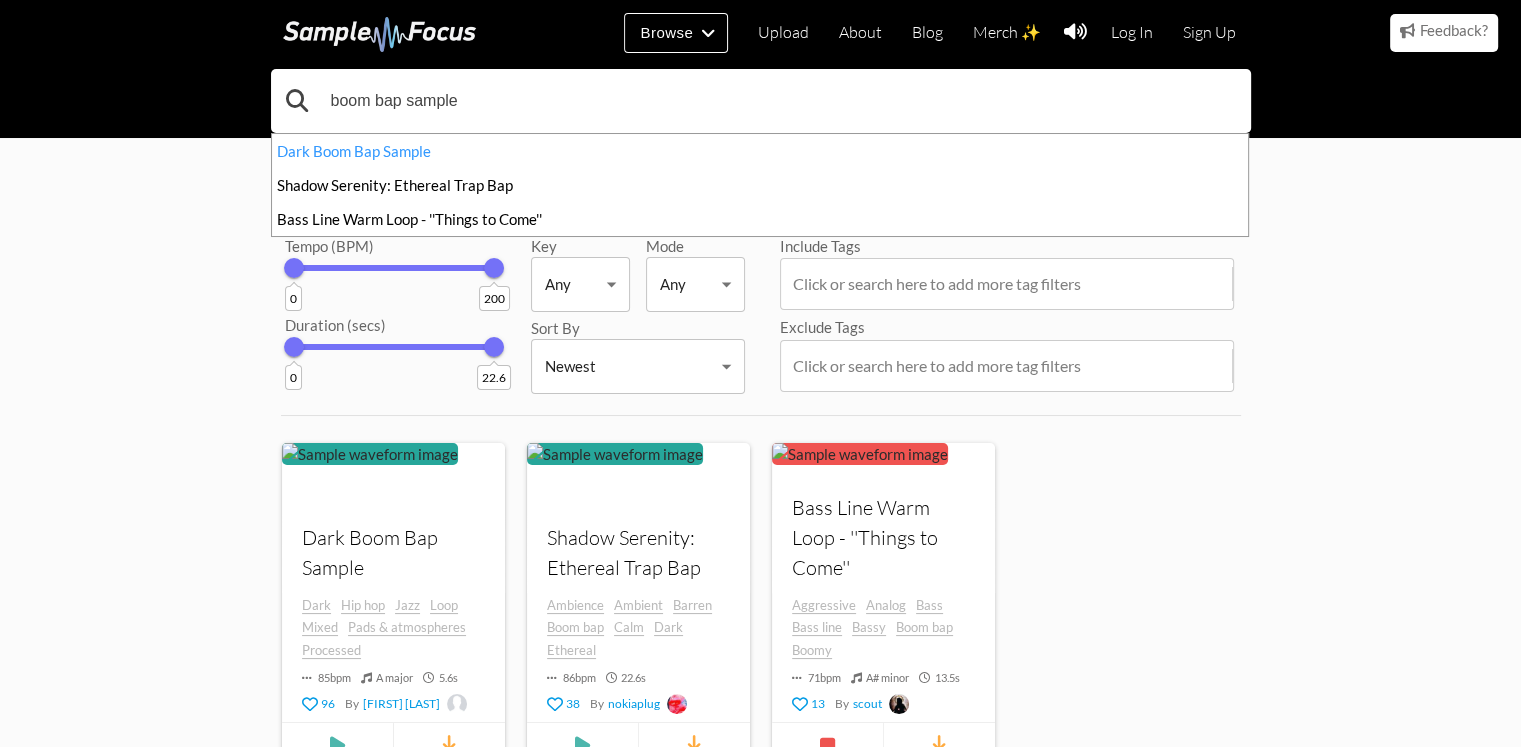 type on "boom bap sample" 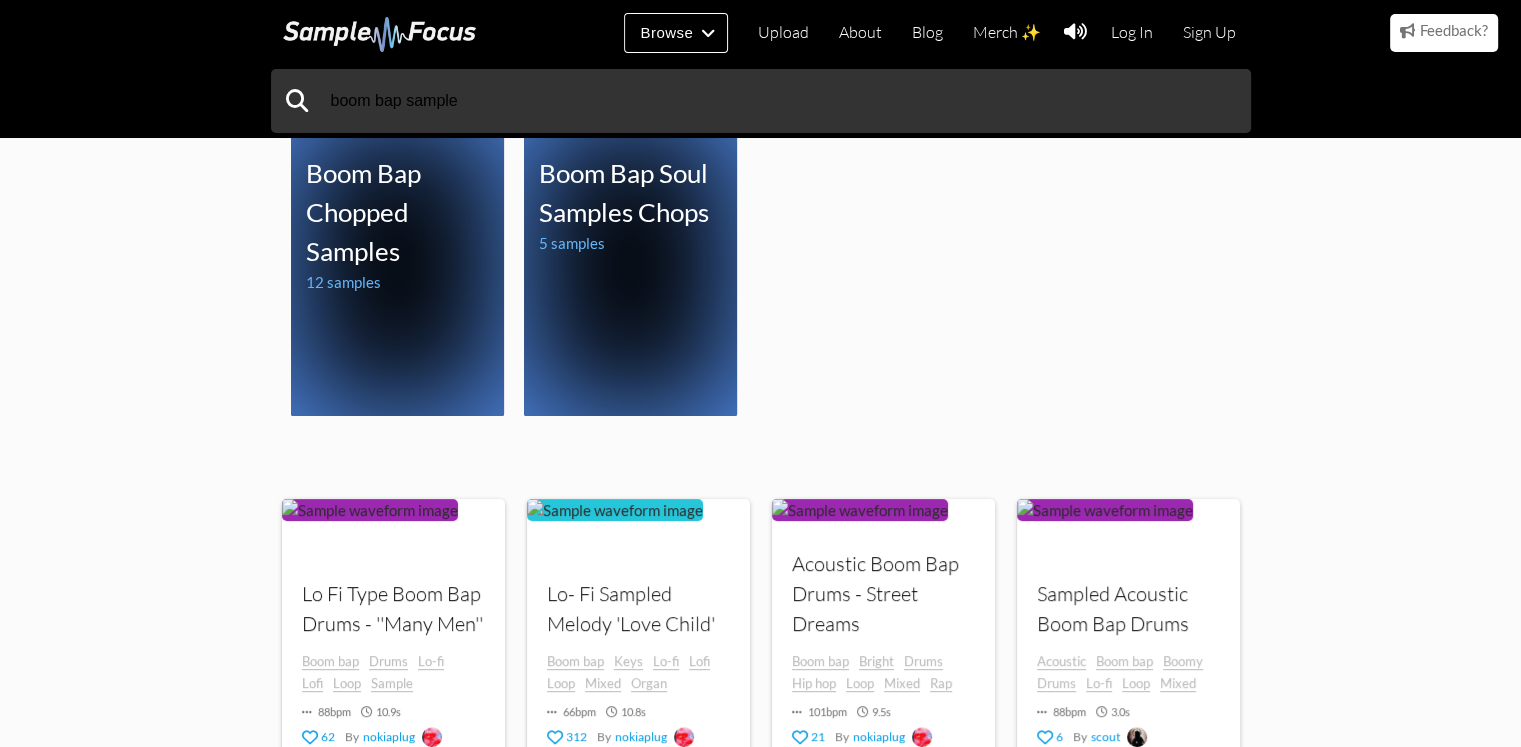 scroll, scrollTop: 600, scrollLeft: 0, axis: vertical 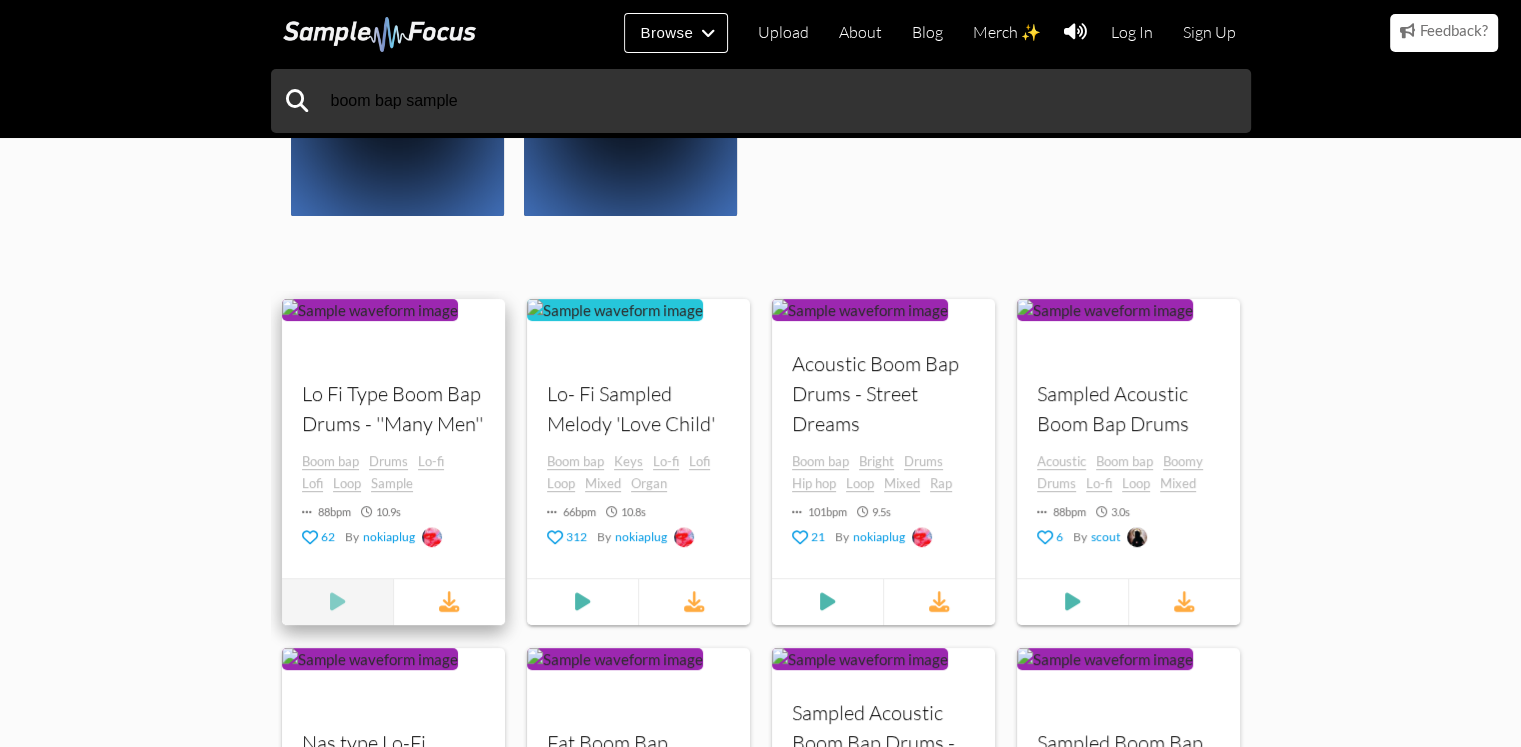 click at bounding box center [337, 602] 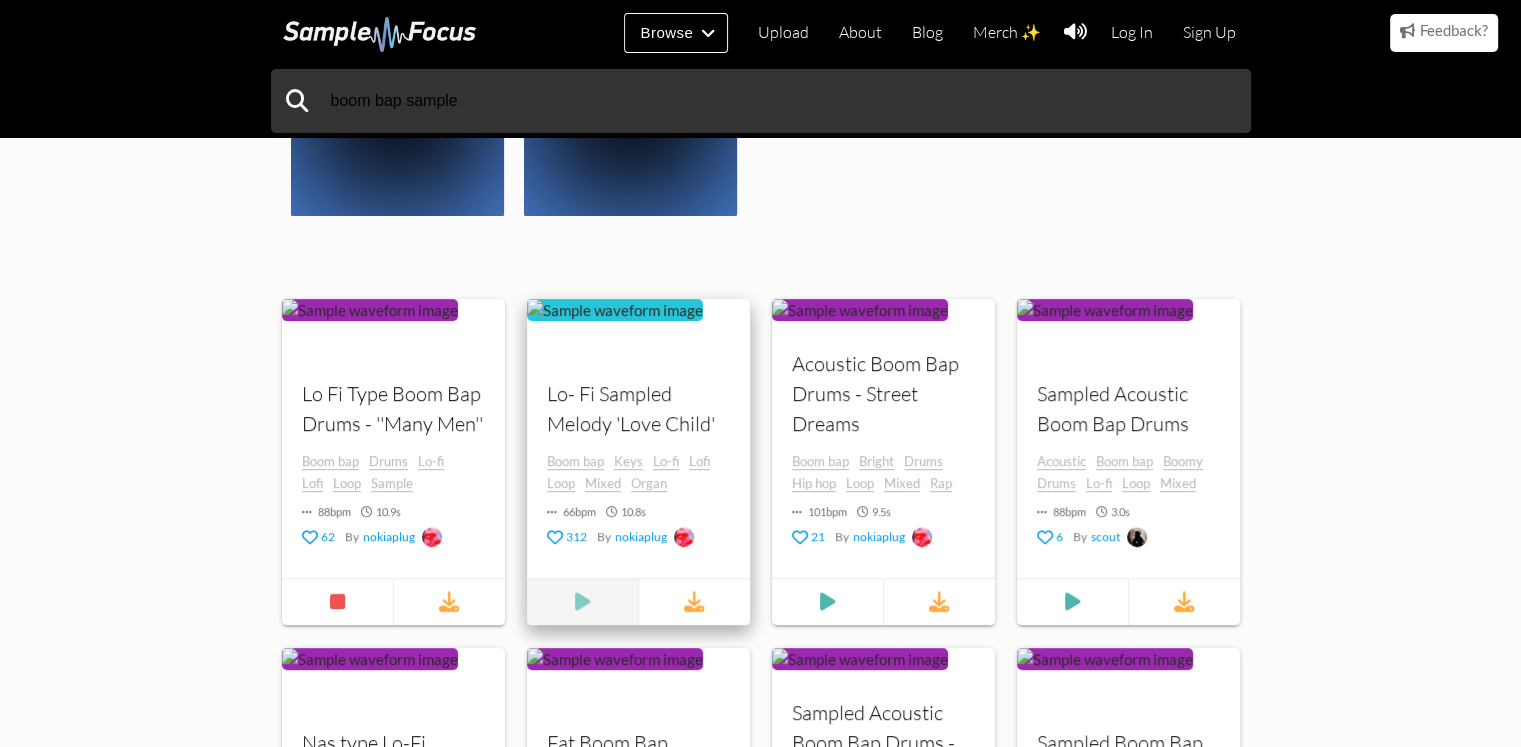 click at bounding box center [581, 602] 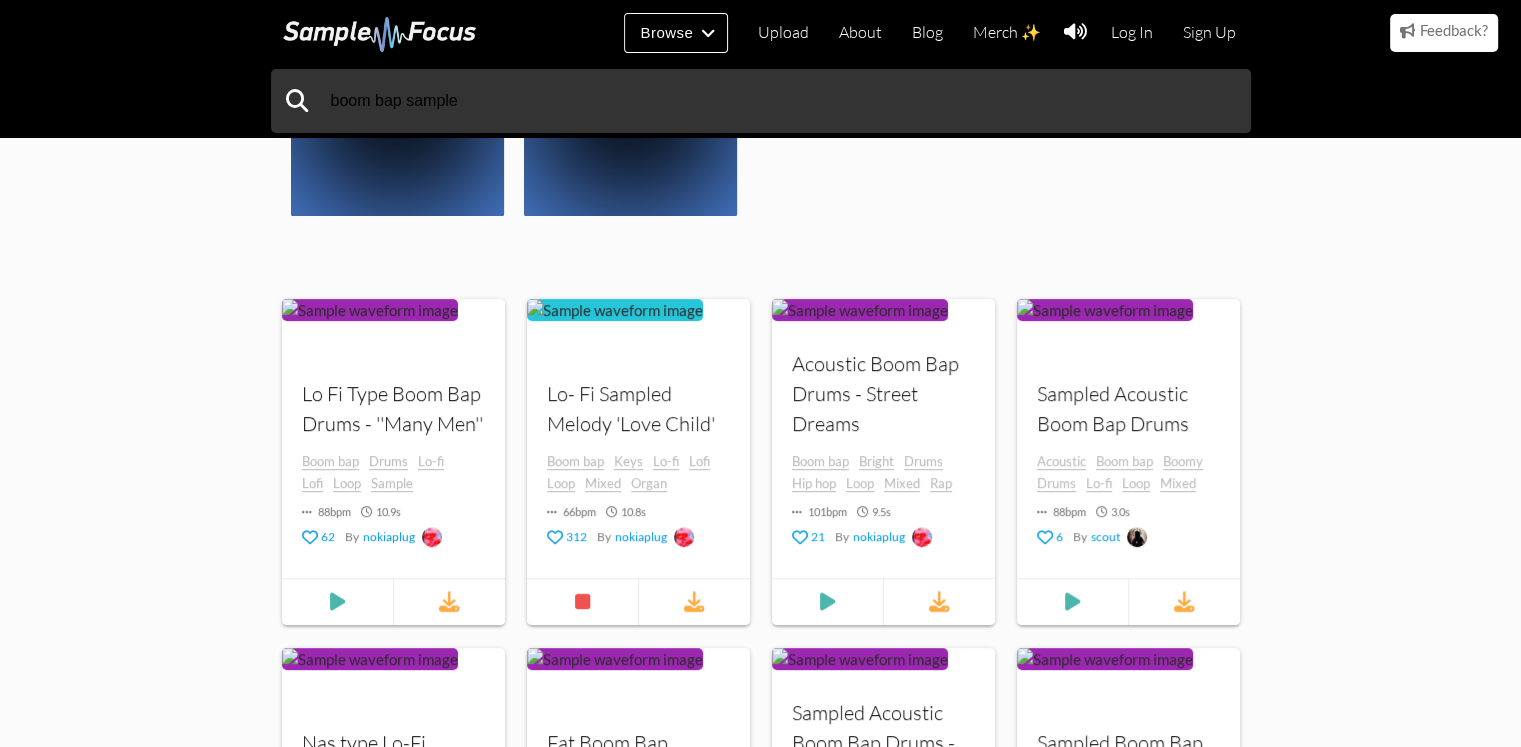 scroll, scrollTop: 700, scrollLeft: 0, axis: vertical 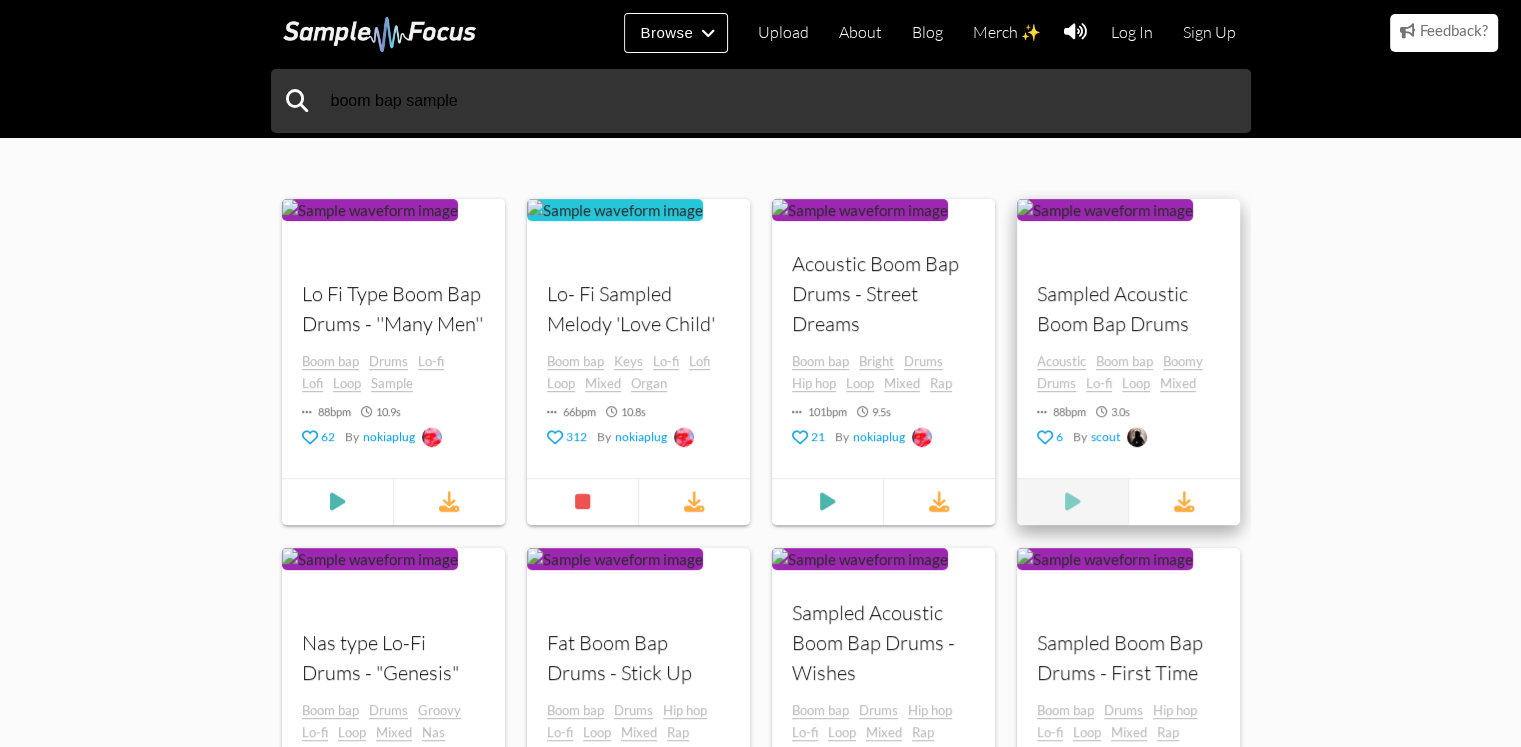 click at bounding box center [336, 502] 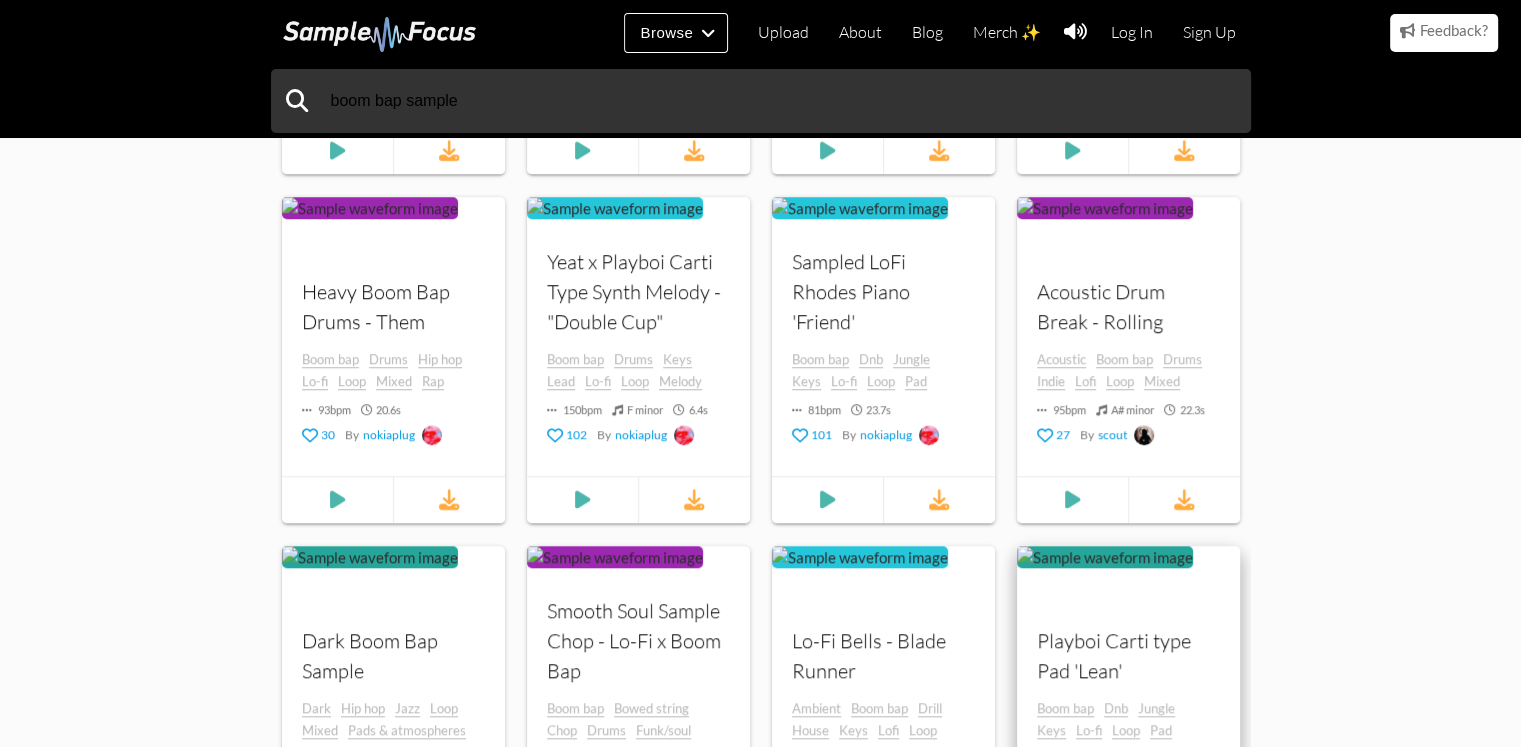 scroll, scrollTop: 2100, scrollLeft: 0, axis: vertical 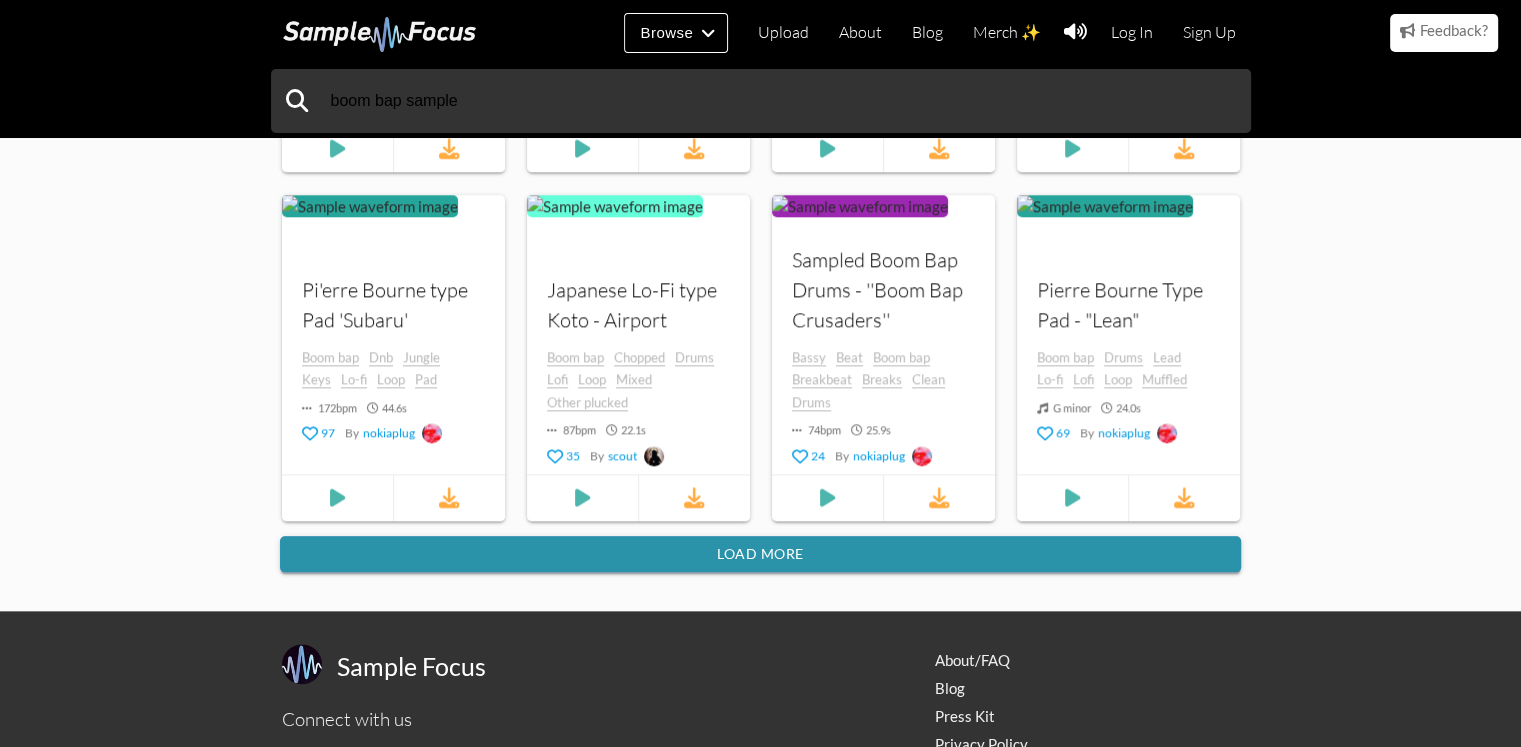 click on "Load more" at bounding box center [760, 554] 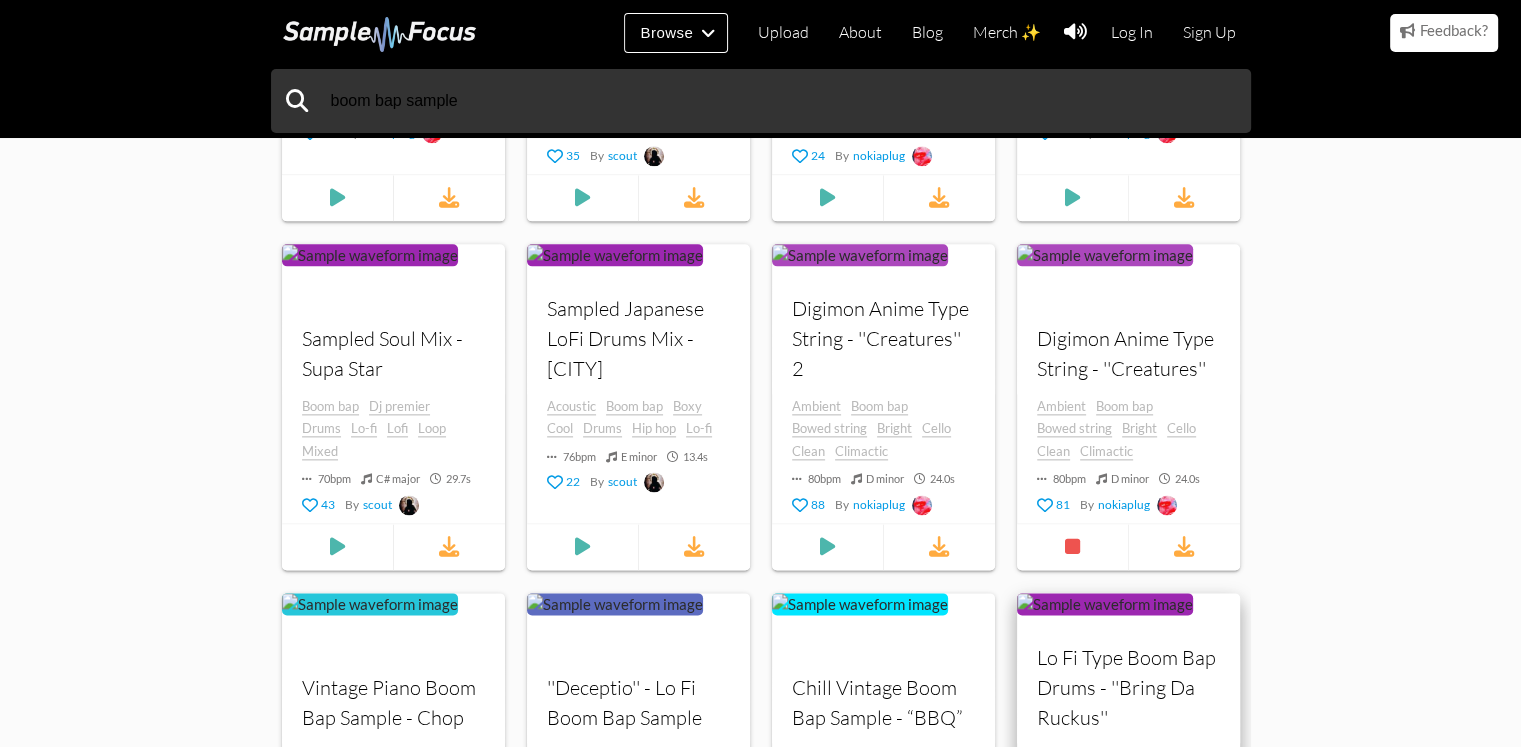 scroll, scrollTop: 2600, scrollLeft: 0, axis: vertical 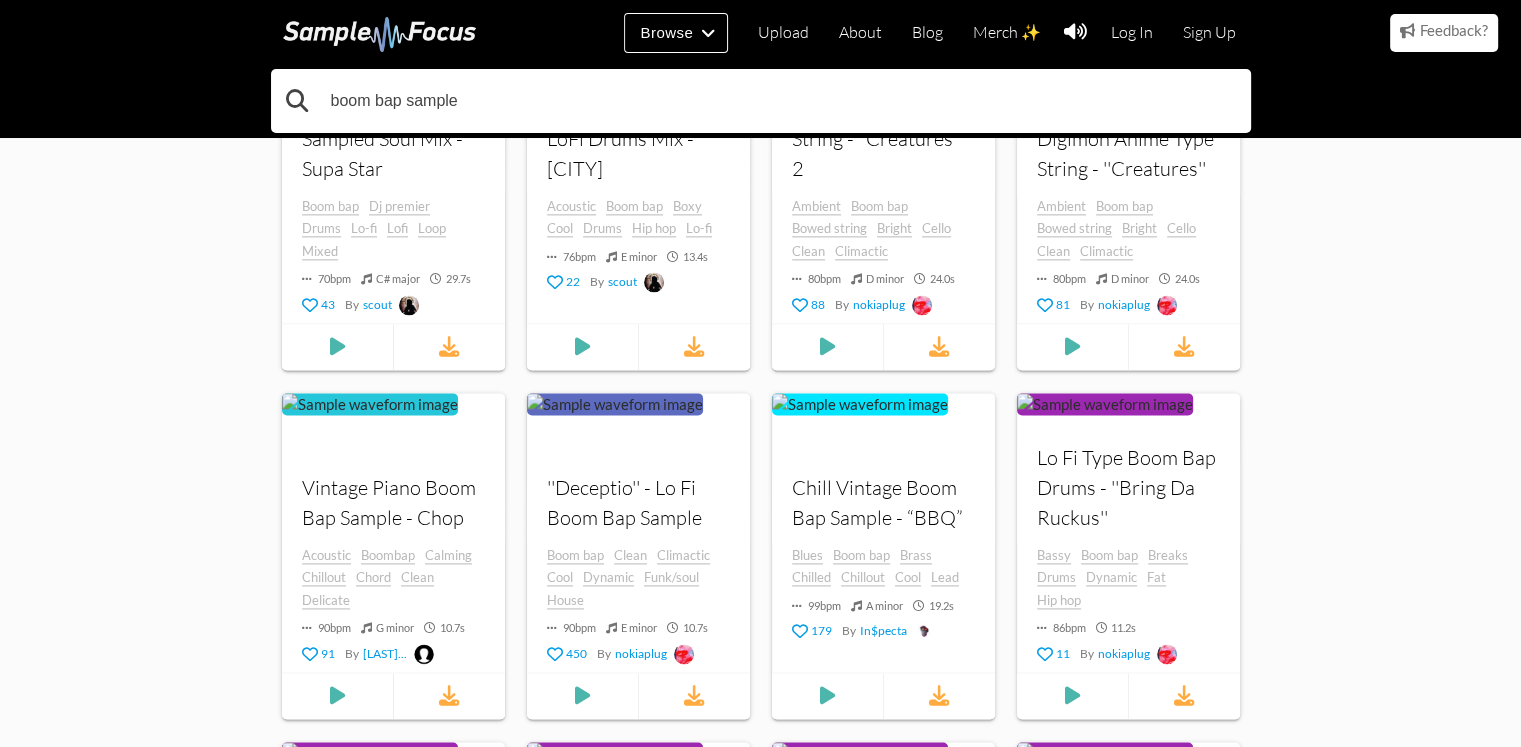 click on "boom bap sample" at bounding box center [761, 101] 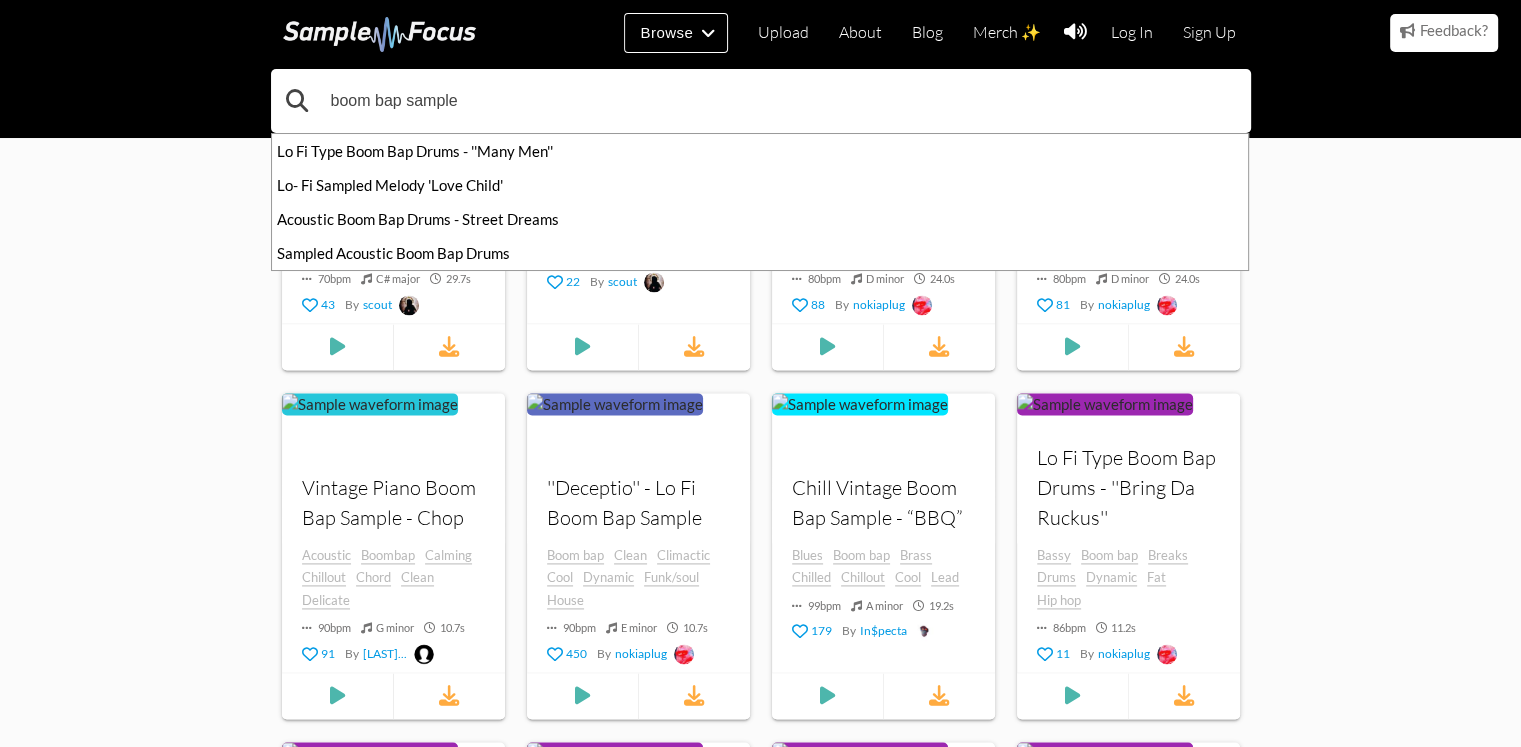 click on "boom bap sample" at bounding box center (761, 101) 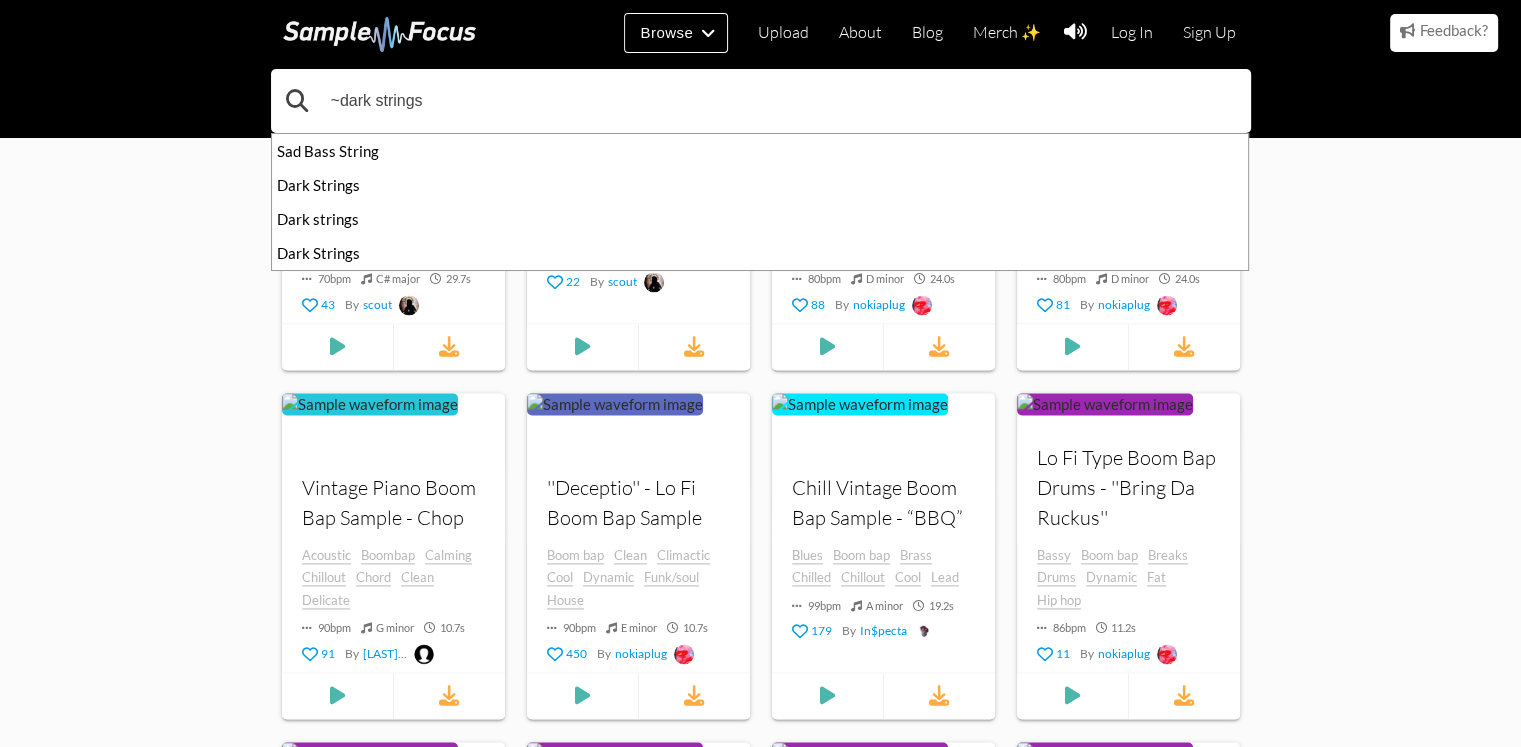 type on "~dark strings" 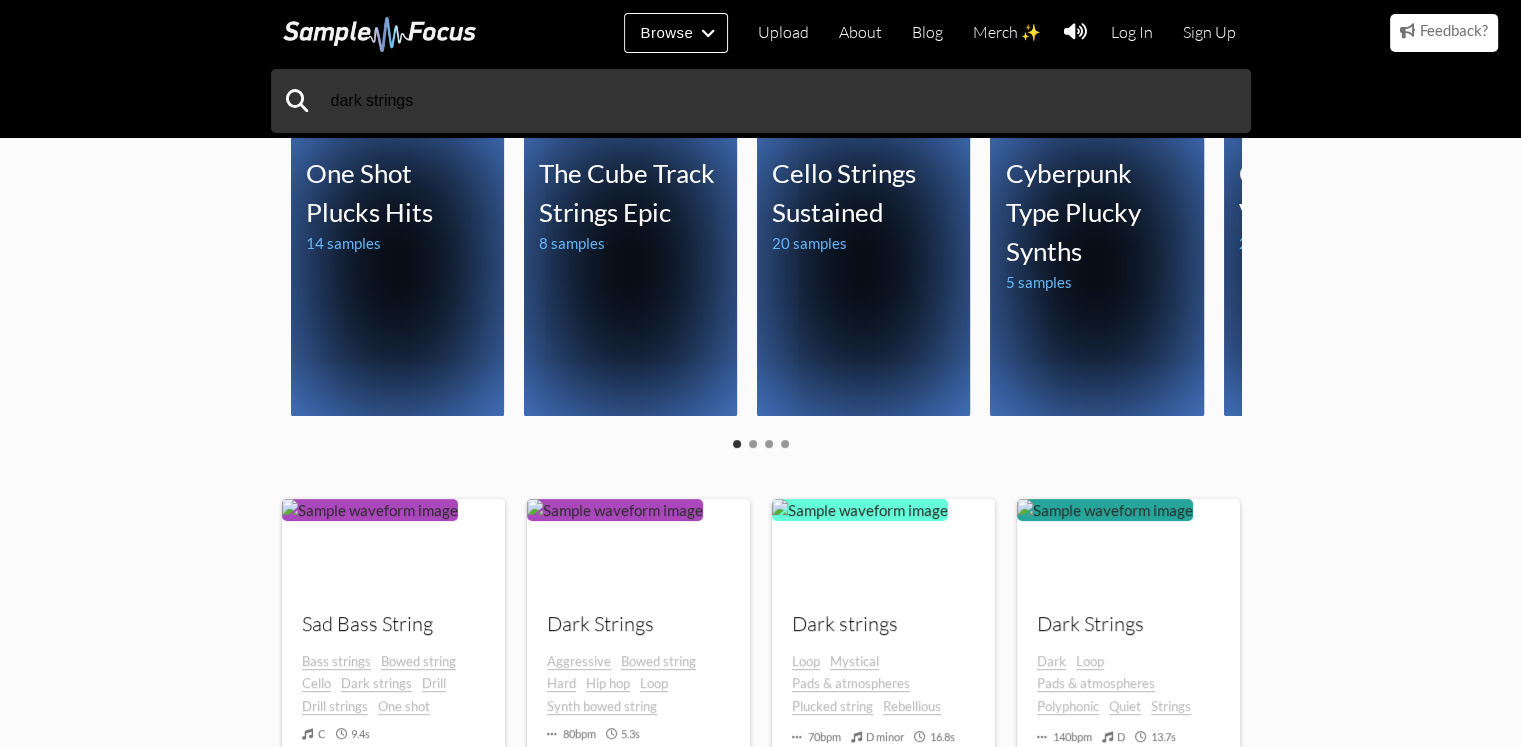 scroll, scrollTop: 500, scrollLeft: 0, axis: vertical 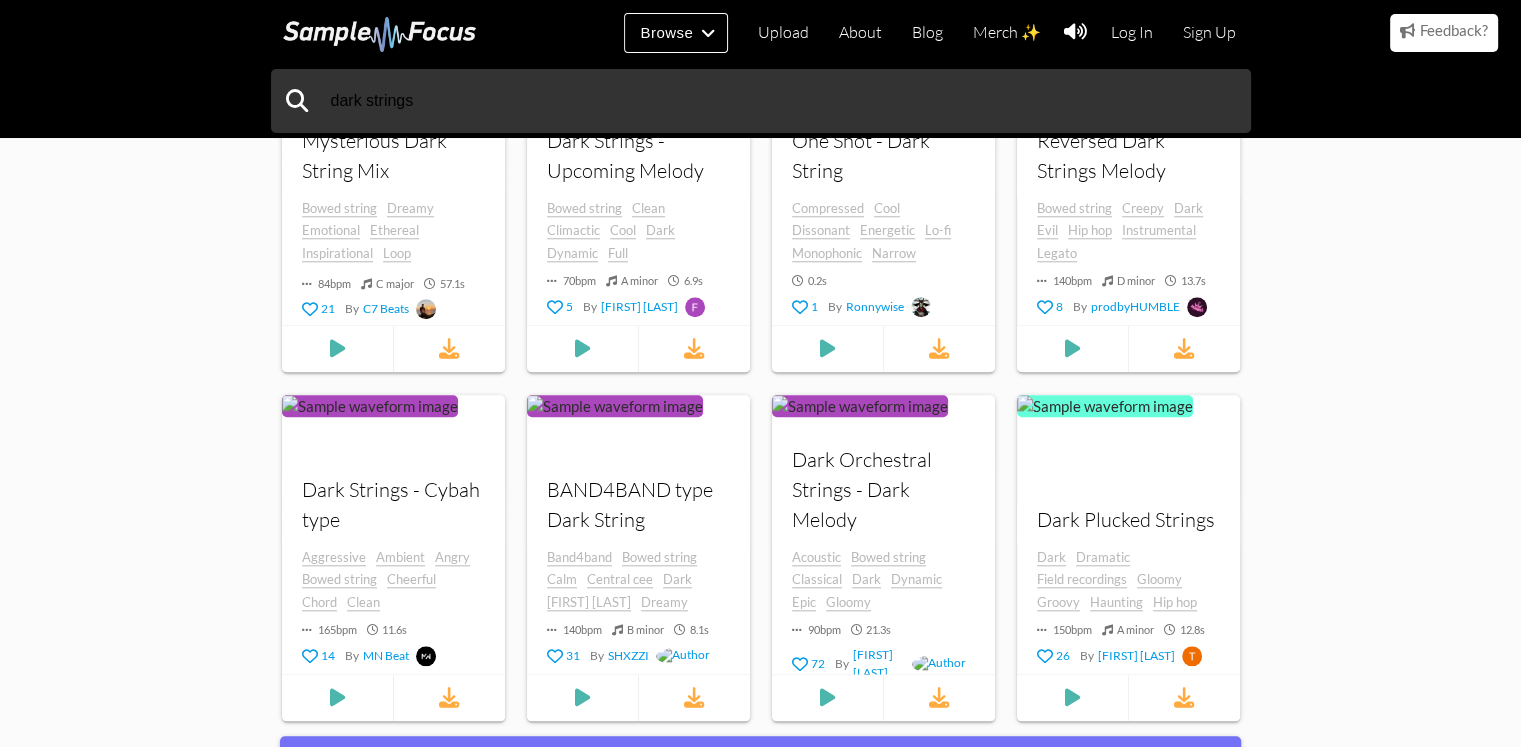 click on "dark strings
4,646    search results for " dark strings " Tempo (BPM) 0 200 Duration (secs) 0 390.3 Key Any Any ​ Mode Any Any ​ Sort By Newest Newest ​ Include Tags Click or search here to add more tag filters Exclude Tags Click or search here to add more tag filters Collections One Shot Plucks Hits 14 samples One Shot Plucks Hits Your browser does not support the audio  element. Your browser does not support the audio  element. Your browser does not support the audio  element. +  11  more  samples The Cube Track Strings Epic 8 samples The Cube Track Strings Epic Your browser does not support the audio  element. Your browser does not support the audio  element. Your browser does not support the audio  element. +  5  more  samples Cello Strings Sustained 20 samples Cello Strings Sustained Your browser does not support the audio  element. audio audio +" at bounding box center (760, -513) 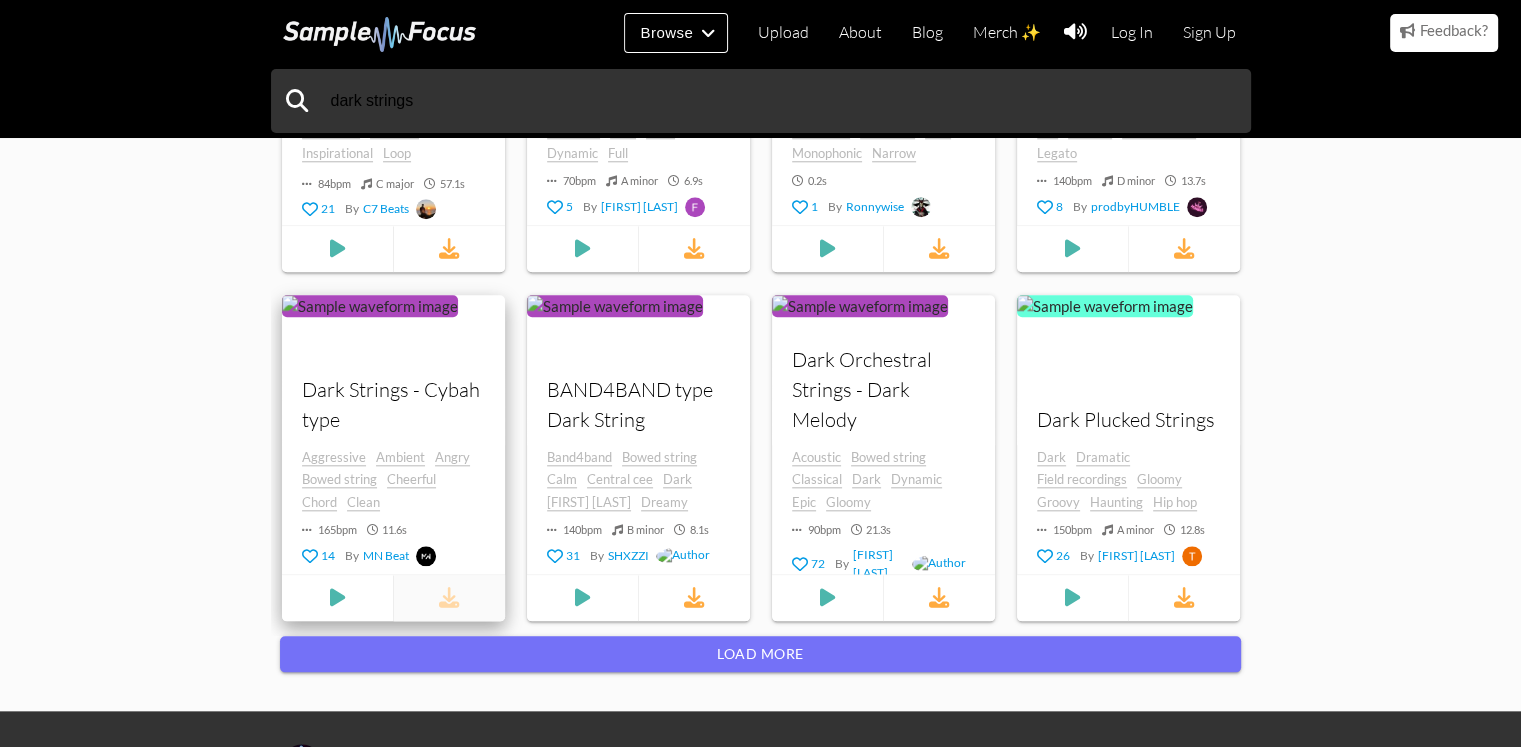 click at bounding box center (449, 598) 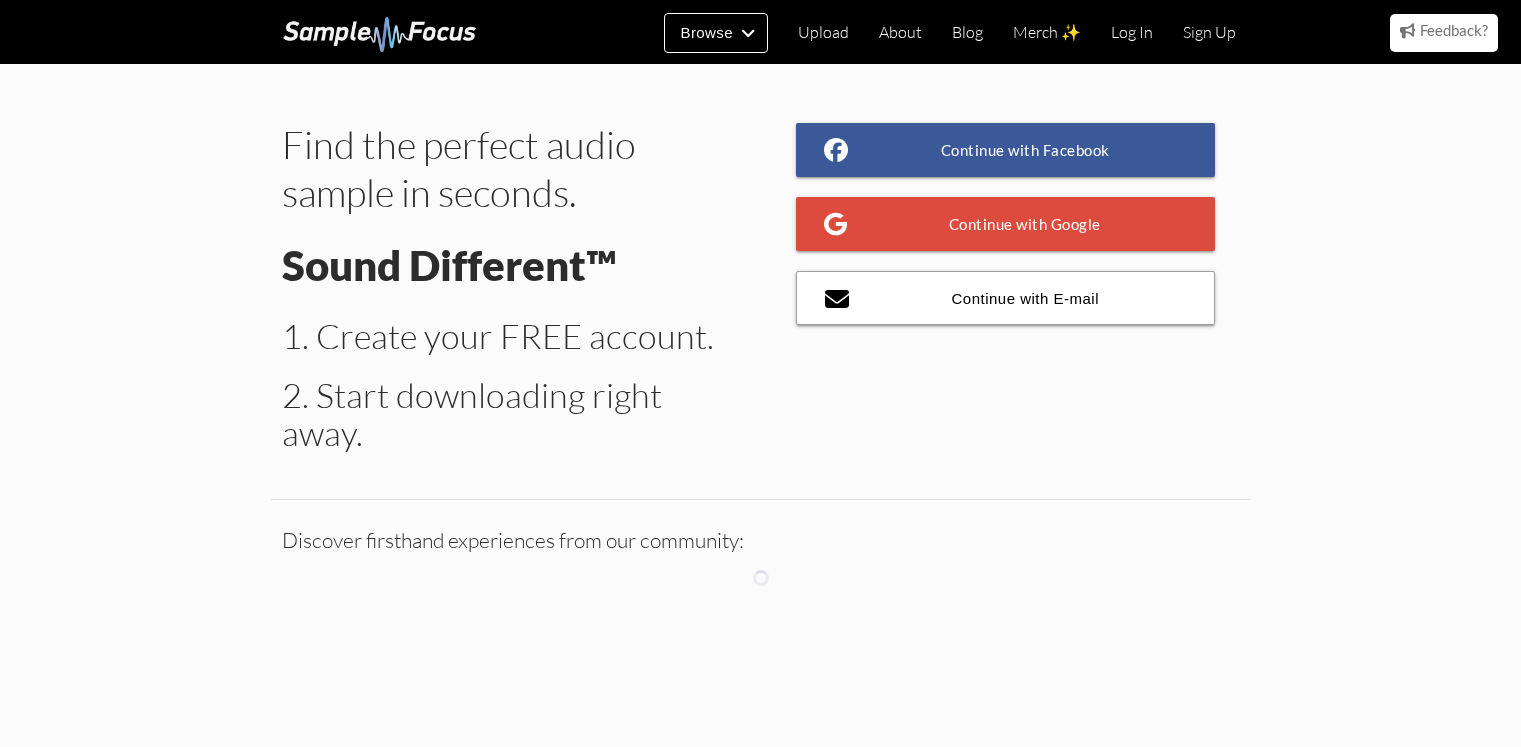 scroll, scrollTop: 0, scrollLeft: 0, axis: both 